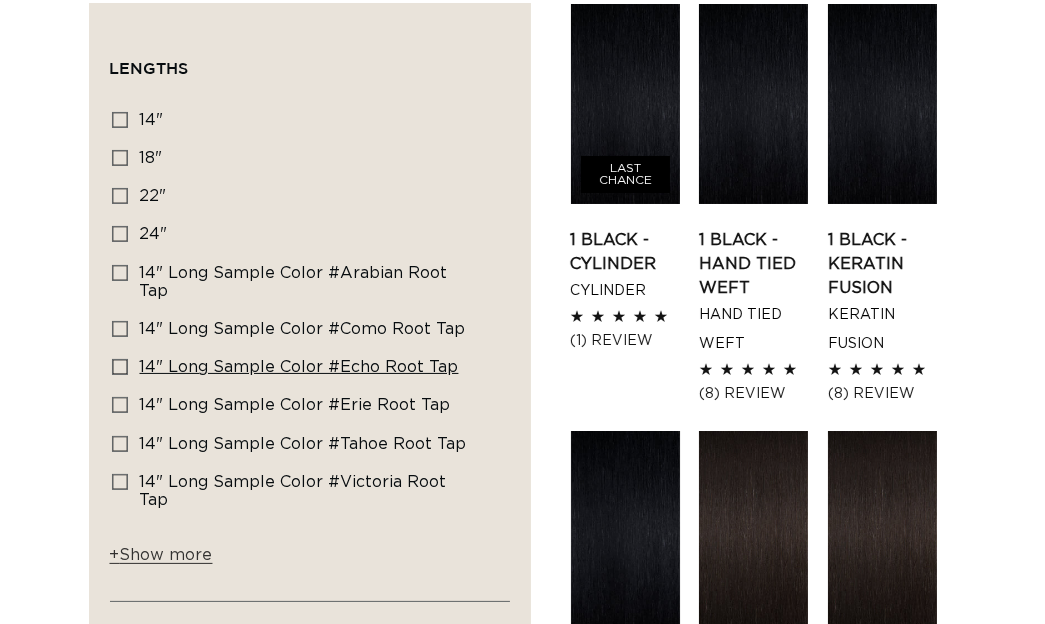 scroll, scrollTop: 0, scrollLeft: 0, axis: both 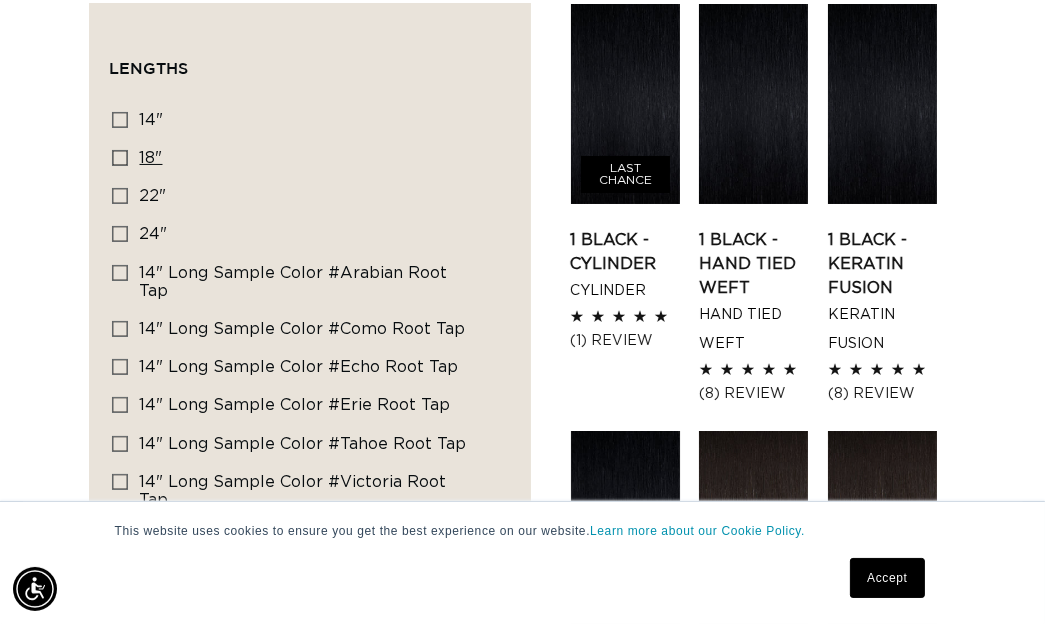 click 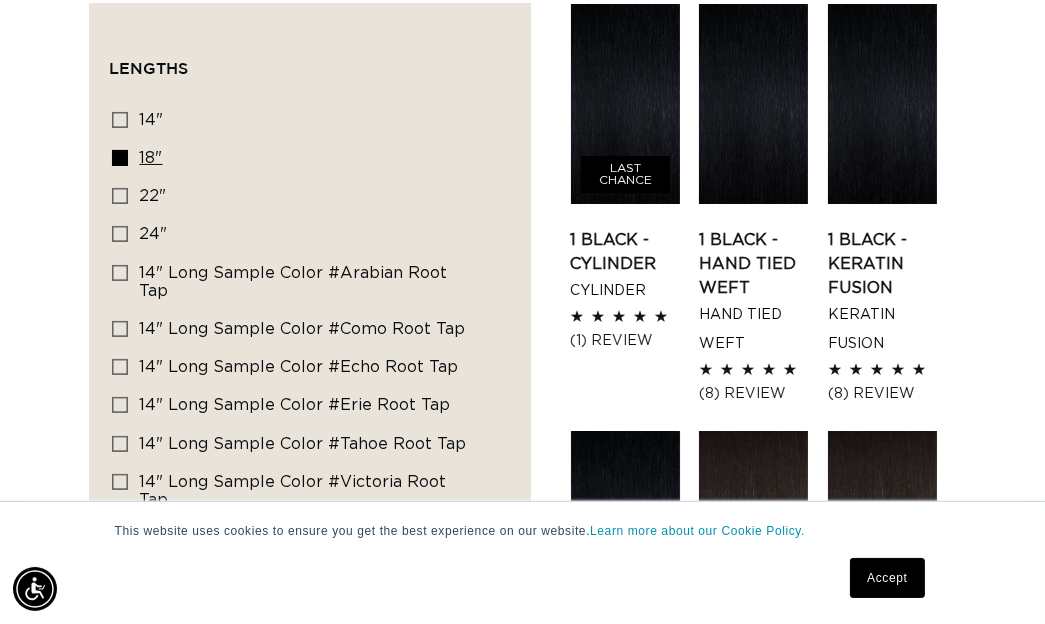 click 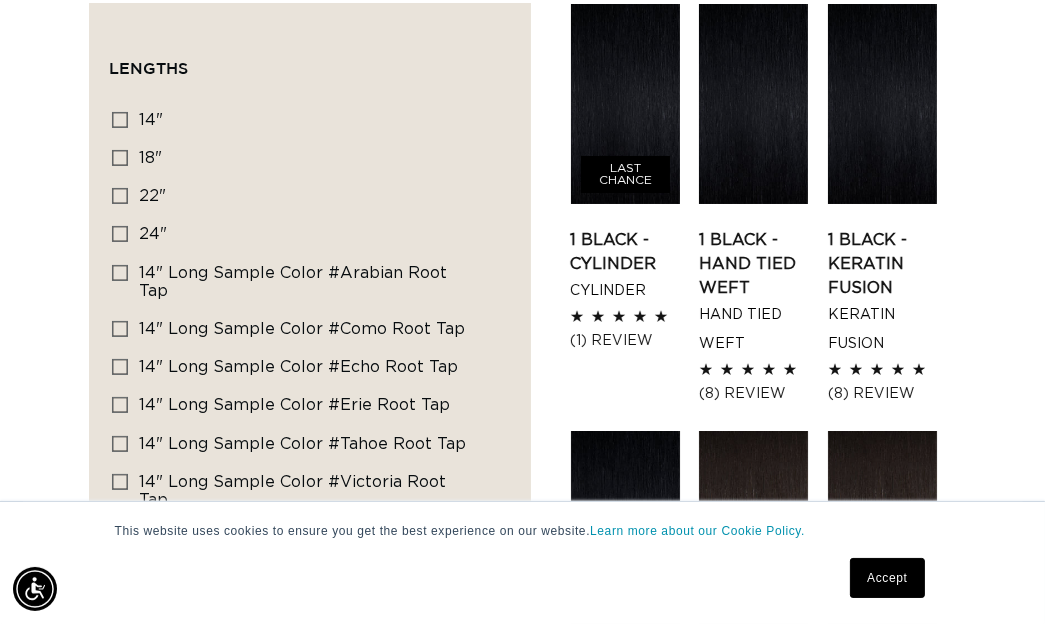 scroll, scrollTop: 0, scrollLeft: 1806, axis: horizontal 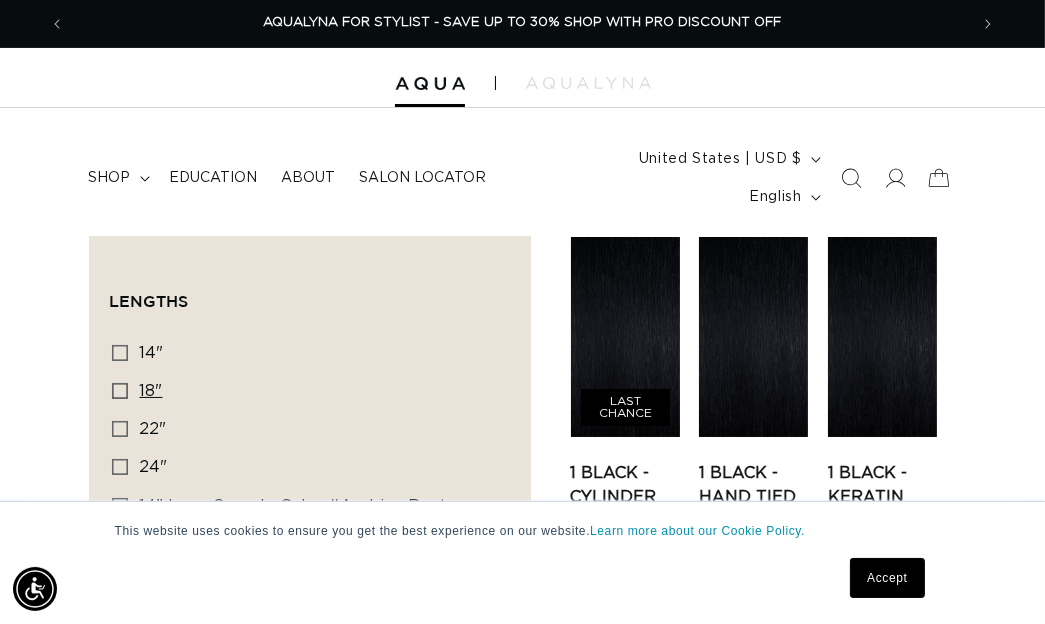 click 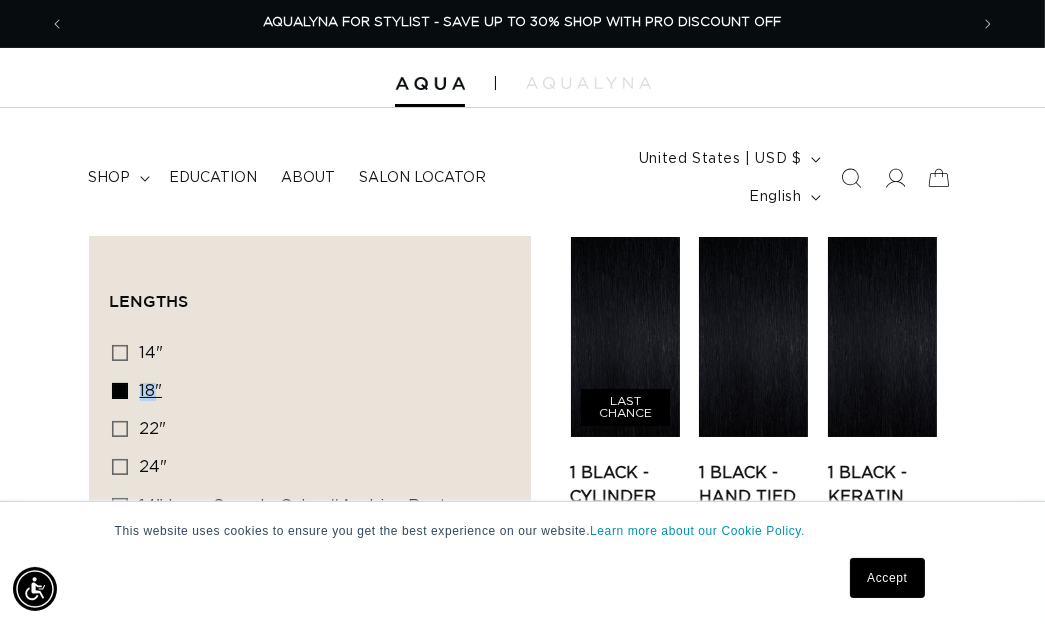 click 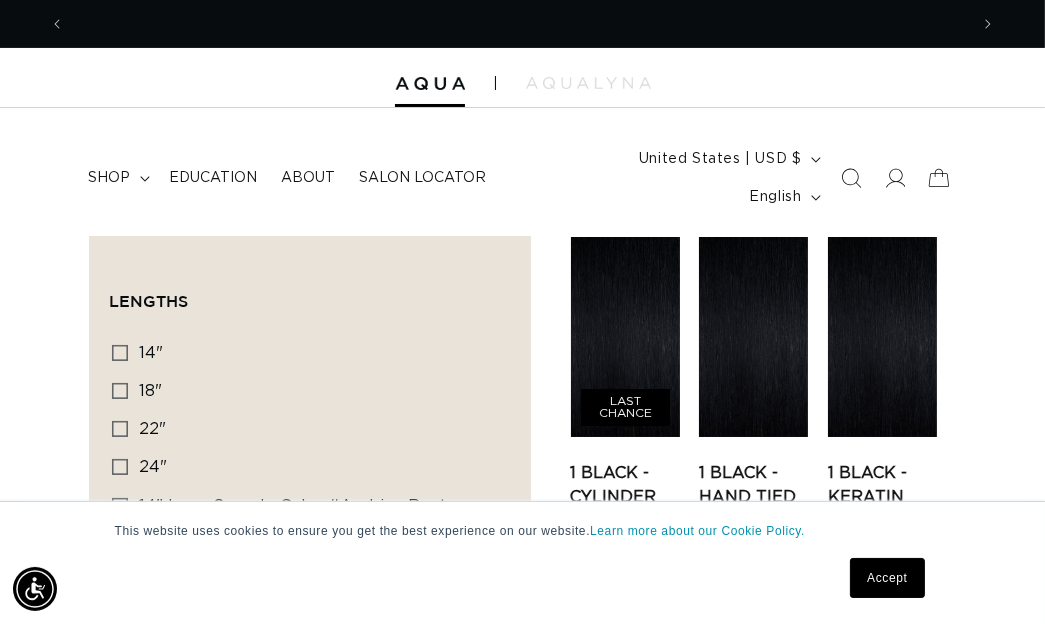 scroll, scrollTop: 0, scrollLeft: 0, axis: both 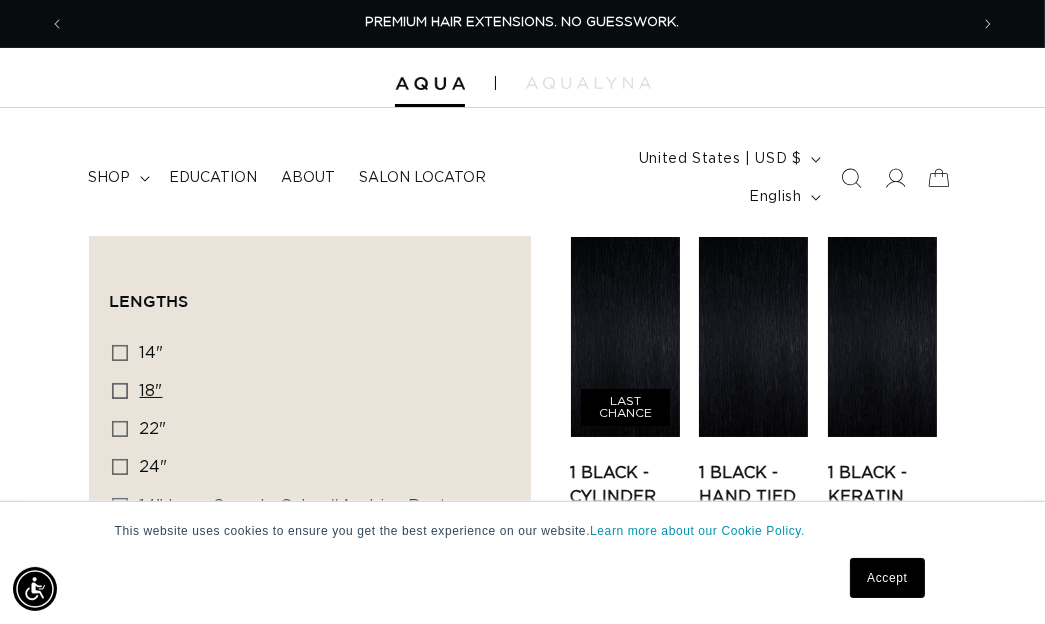 drag, startPoint x: 119, startPoint y: 387, endPoint x: 146, endPoint y: 392, distance: 27.45906 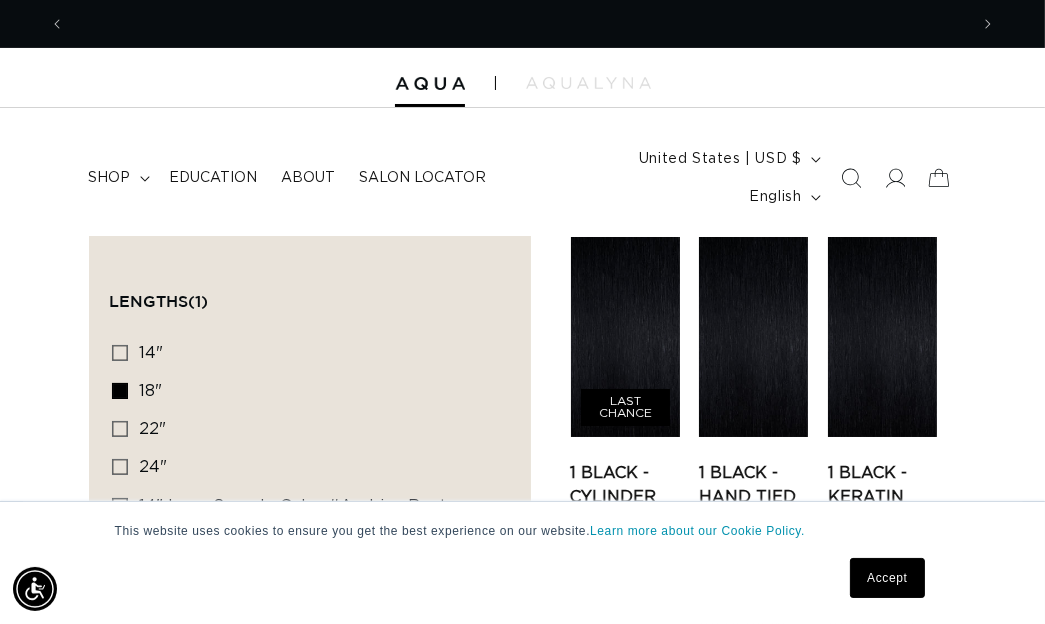 scroll, scrollTop: 0, scrollLeft: 903, axis: horizontal 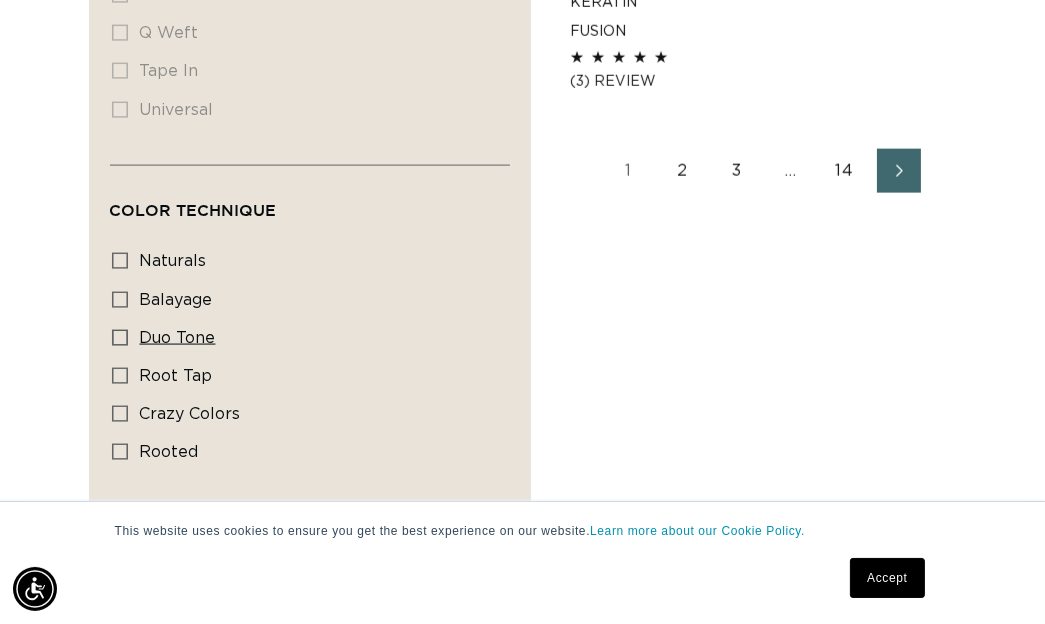 click 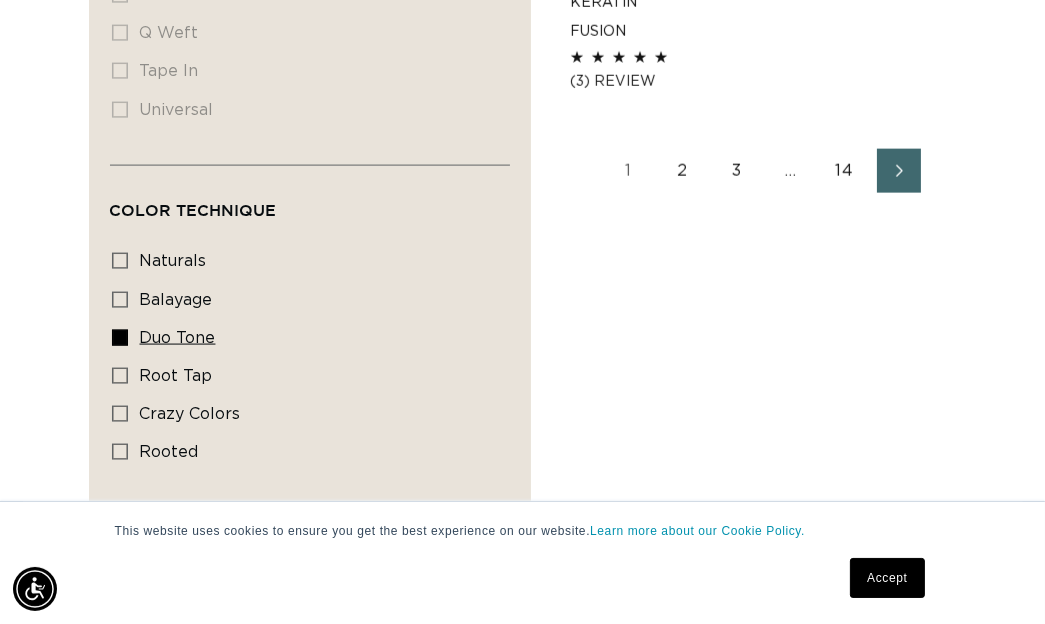 scroll, scrollTop: 0, scrollLeft: 0, axis: both 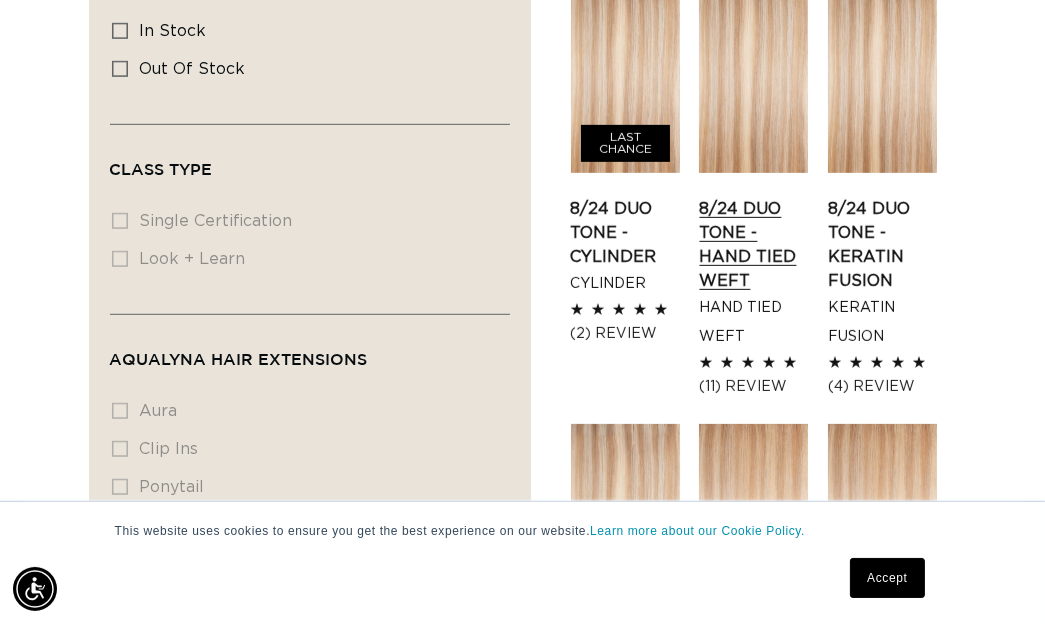 click on "8/24 Duo Tone - Hand Tied Weft" at bounding box center [753, 245] 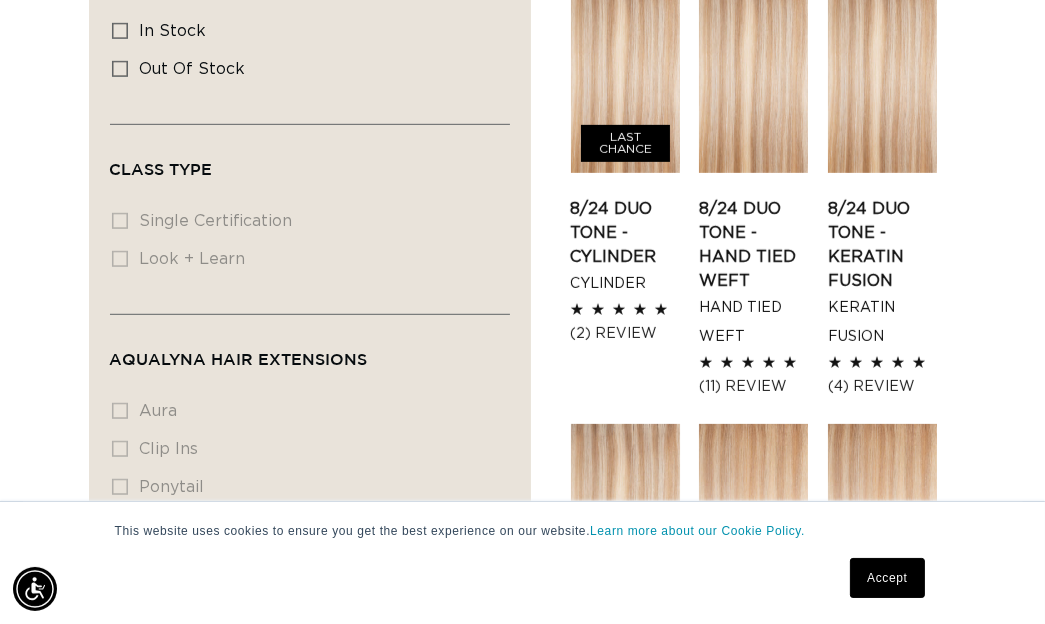 scroll, scrollTop: 0, scrollLeft: 0, axis: both 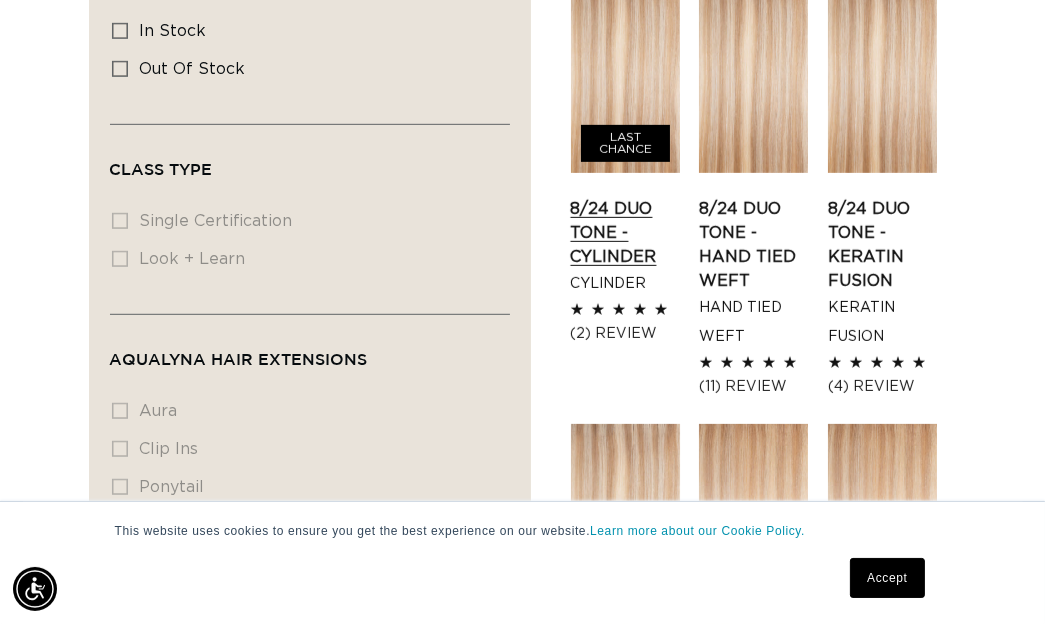 click on "8/24 Duo Tone - Cylinder" at bounding box center [625, 233] 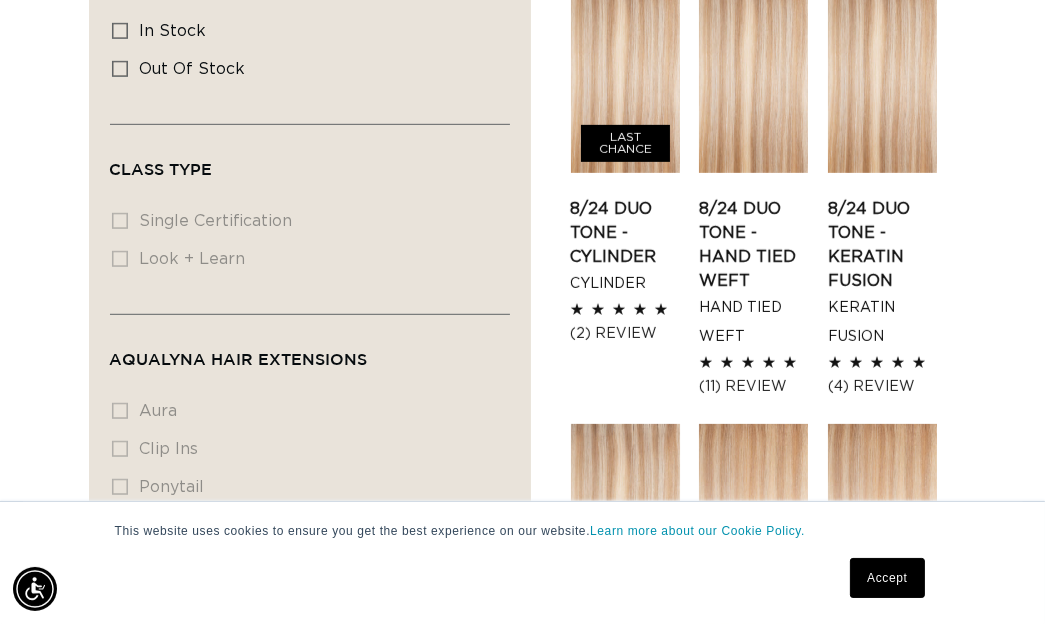 scroll, scrollTop: 0, scrollLeft: 1806, axis: horizontal 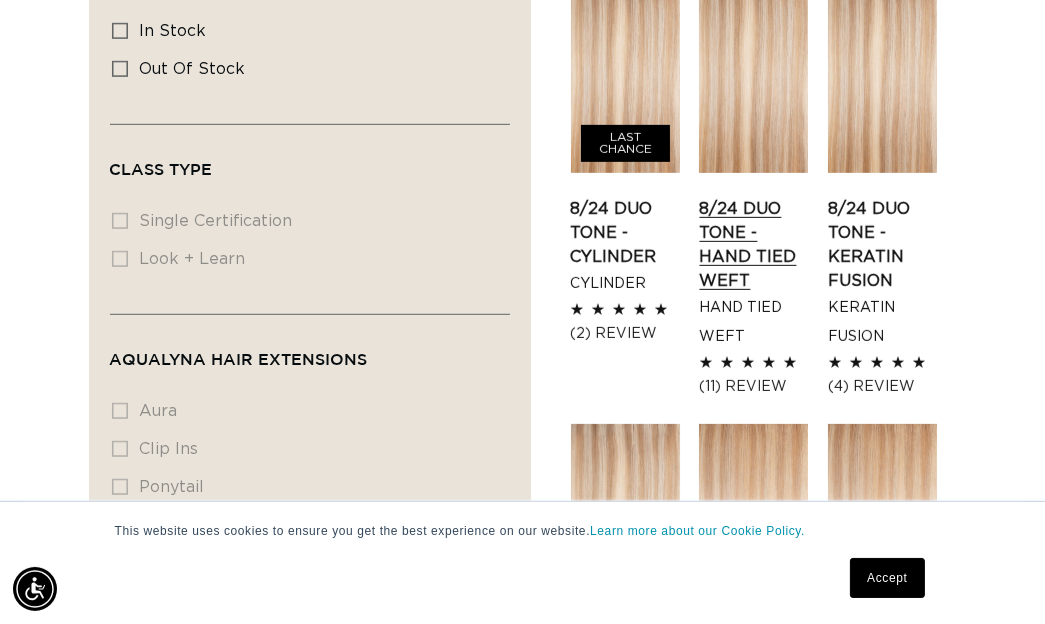 click on "8/24 Duo Tone - Hand Tied Weft" at bounding box center (753, 245) 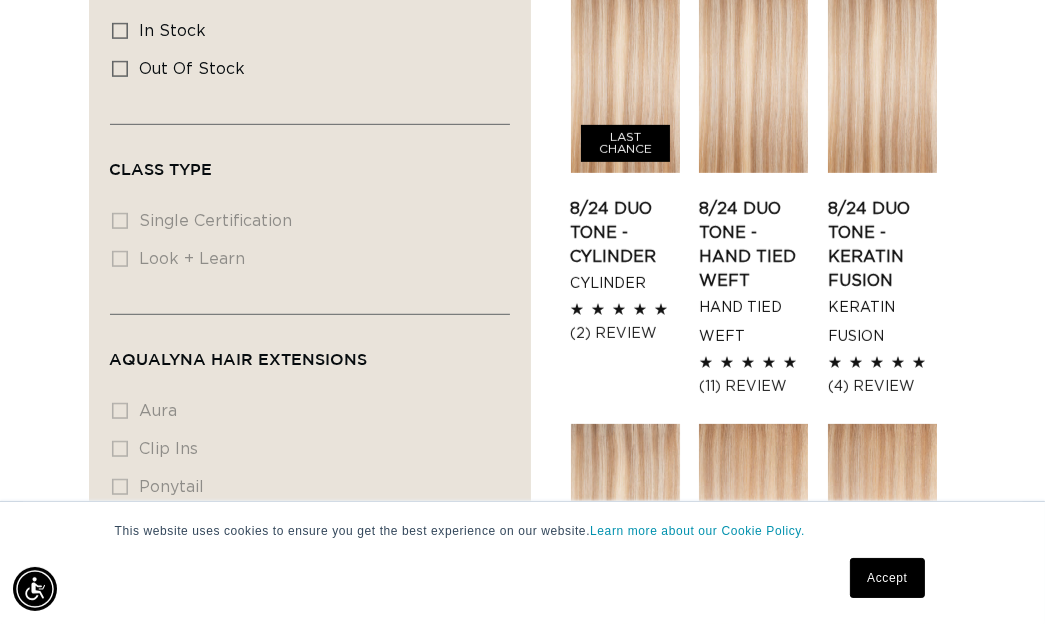 scroll, scrollTop: 0, scrollLeft: 0, axis: both 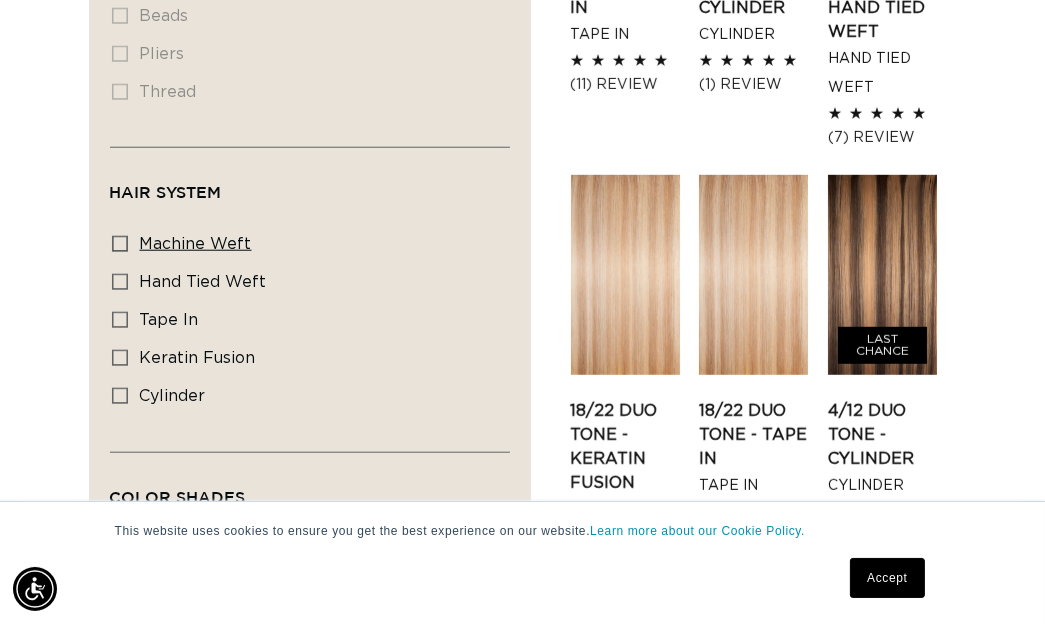 click 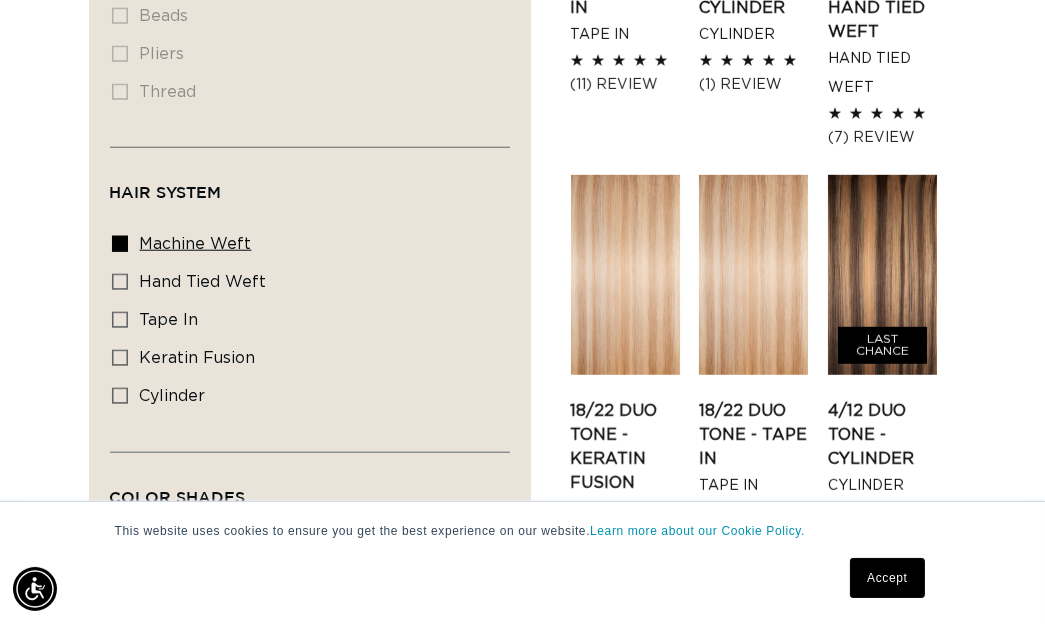 click 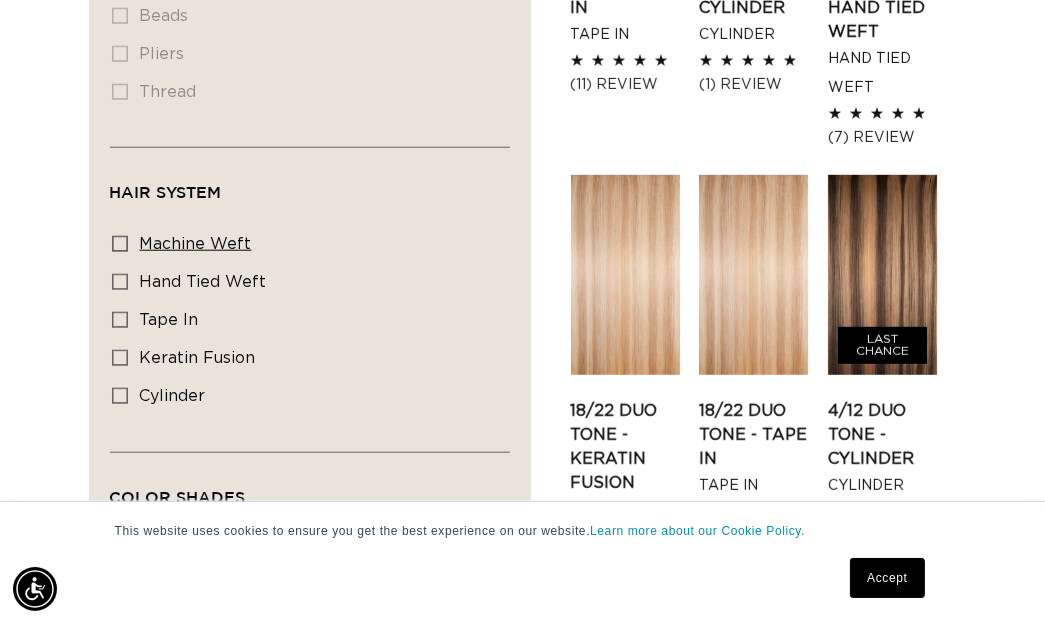 scroll, scrollTop: 0, scrollLeft: 903, axis: horizontal 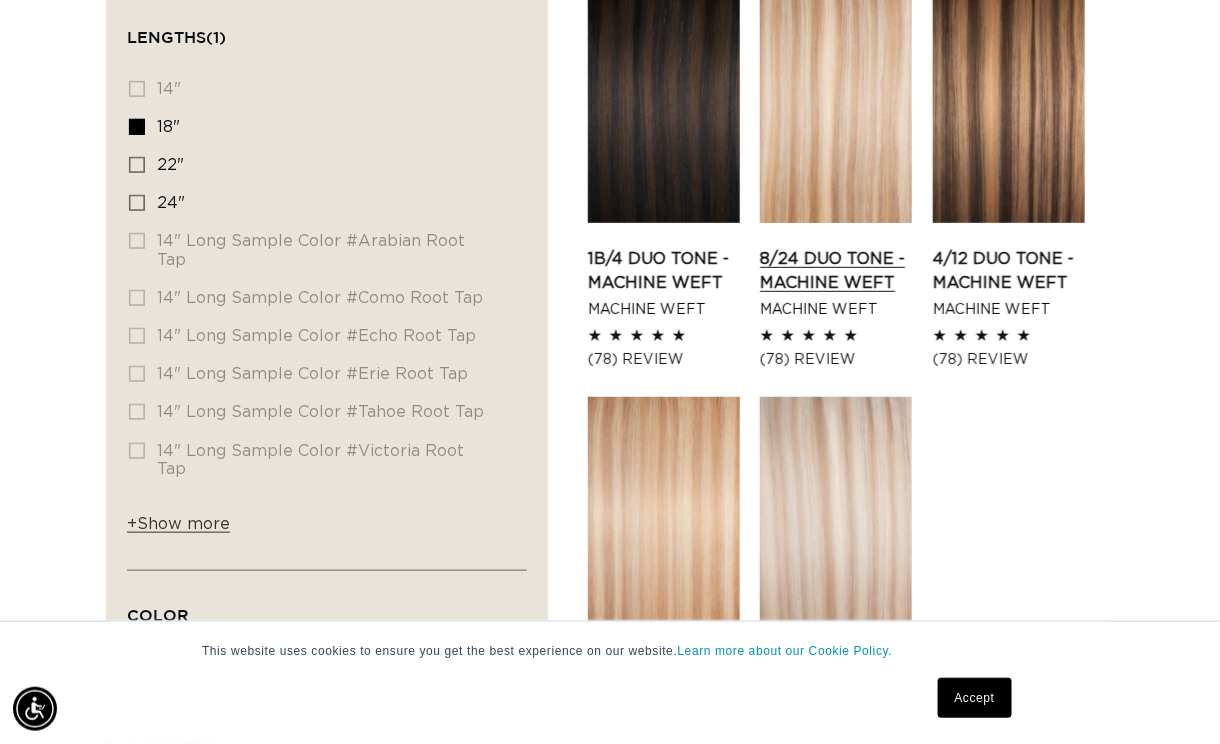 click on "8/24 Duo Tone - Machine Weft" at bounding box center [836, 271] 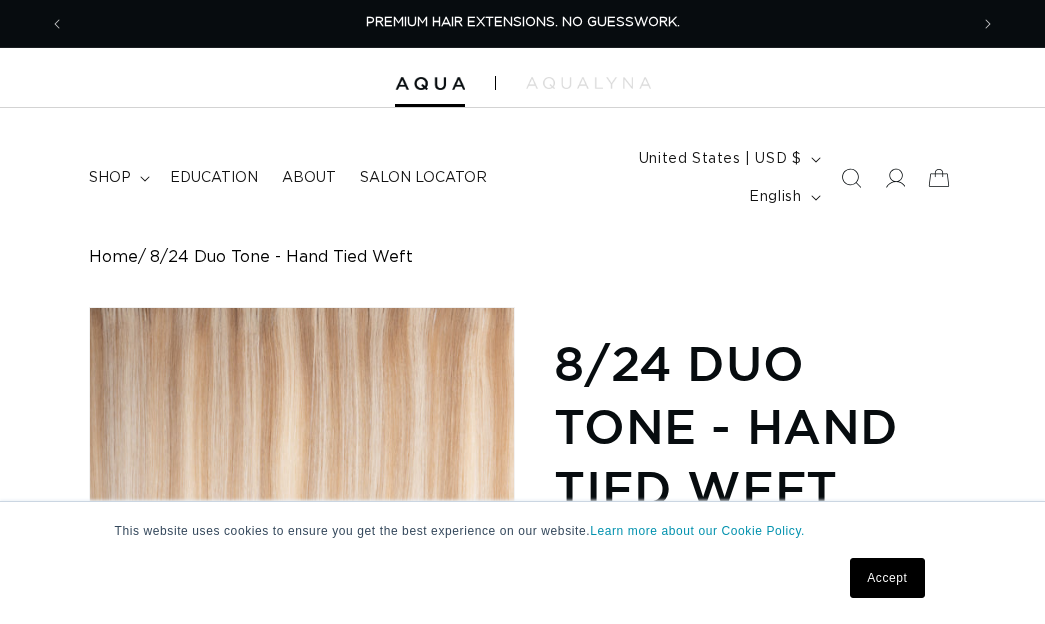 scroll, scrollTop: 233, scrollLeft: 0, axis: vertical 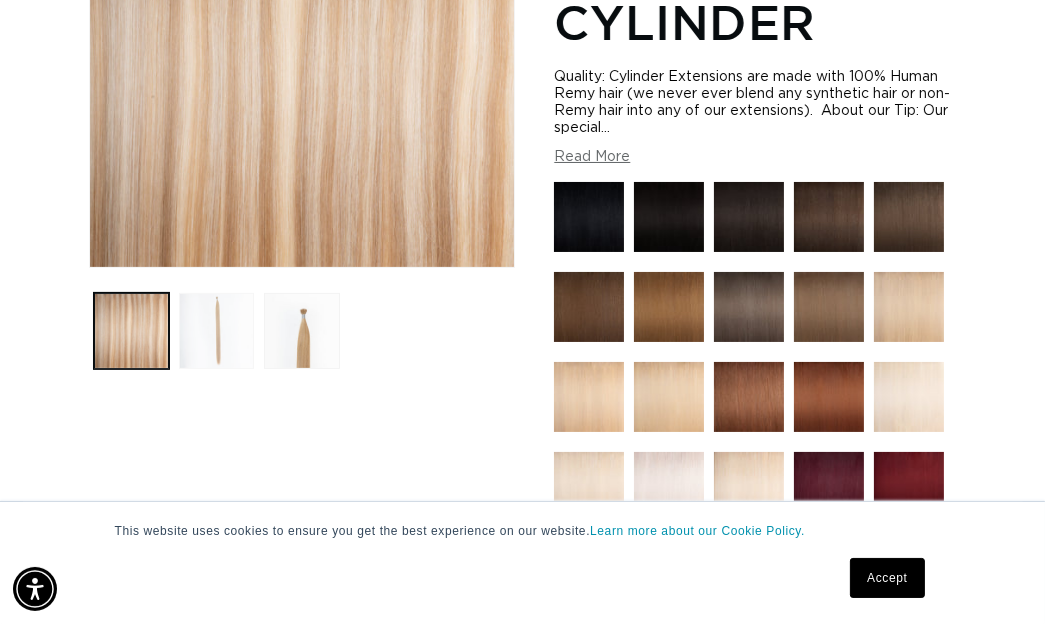click at bounding box center (216, 330) 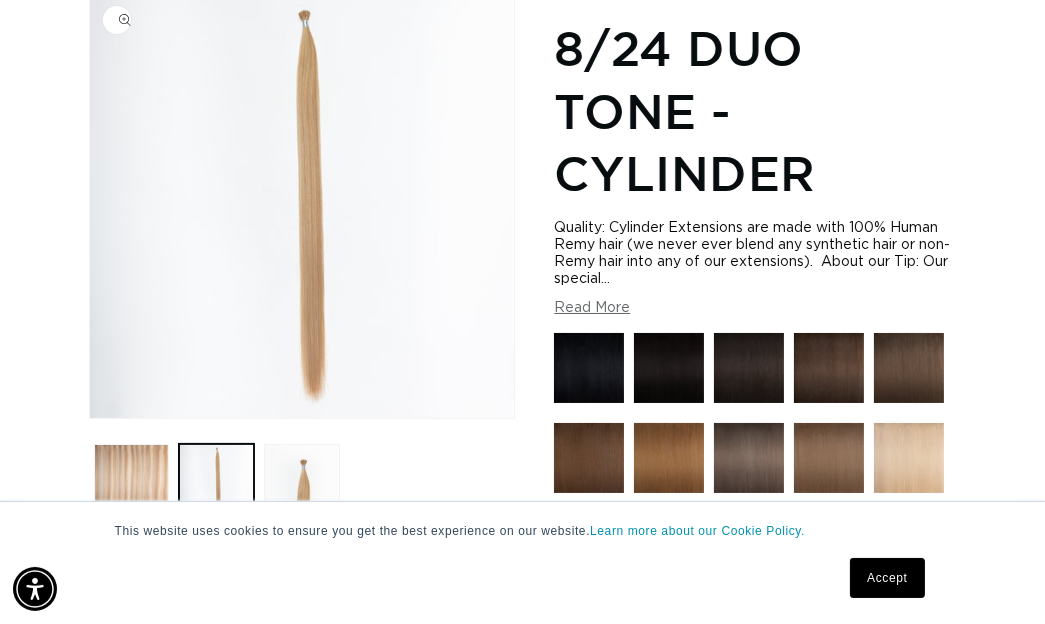 scroll, scrollTop: 306, scrollLeft: 0, axis: vertical 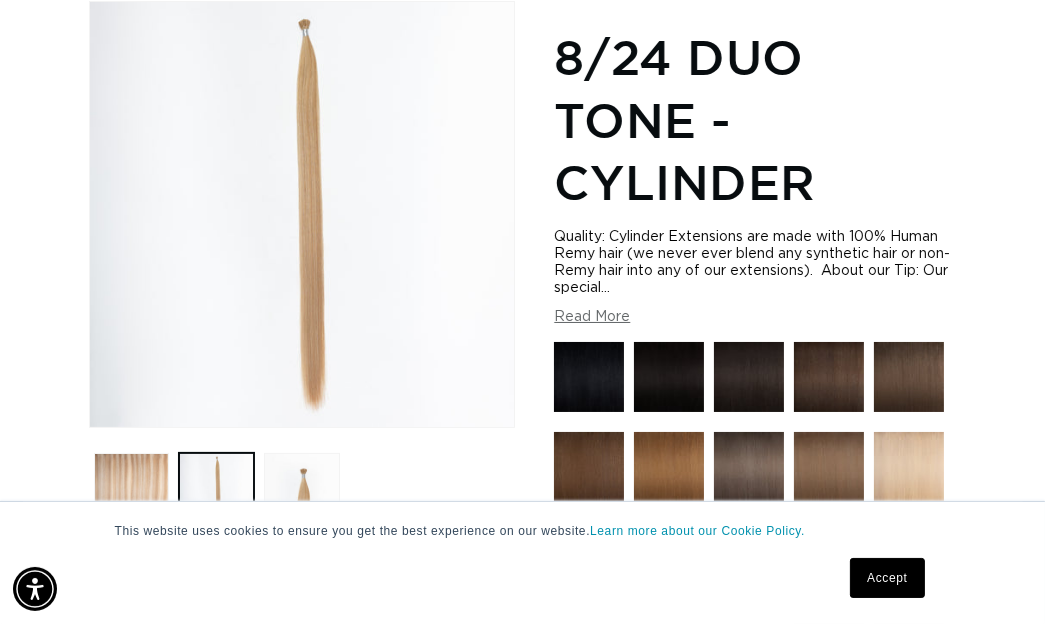 click on "Read More" at bounding box center (592, 317) 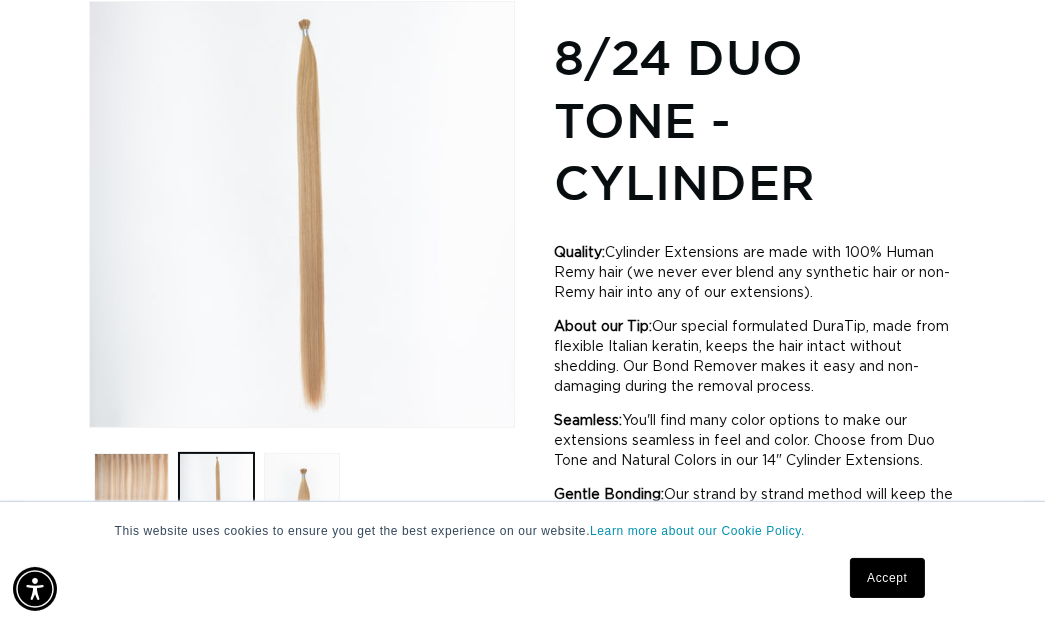 scroll, scrollTop: 0, scrollLeft: 0, axis: both 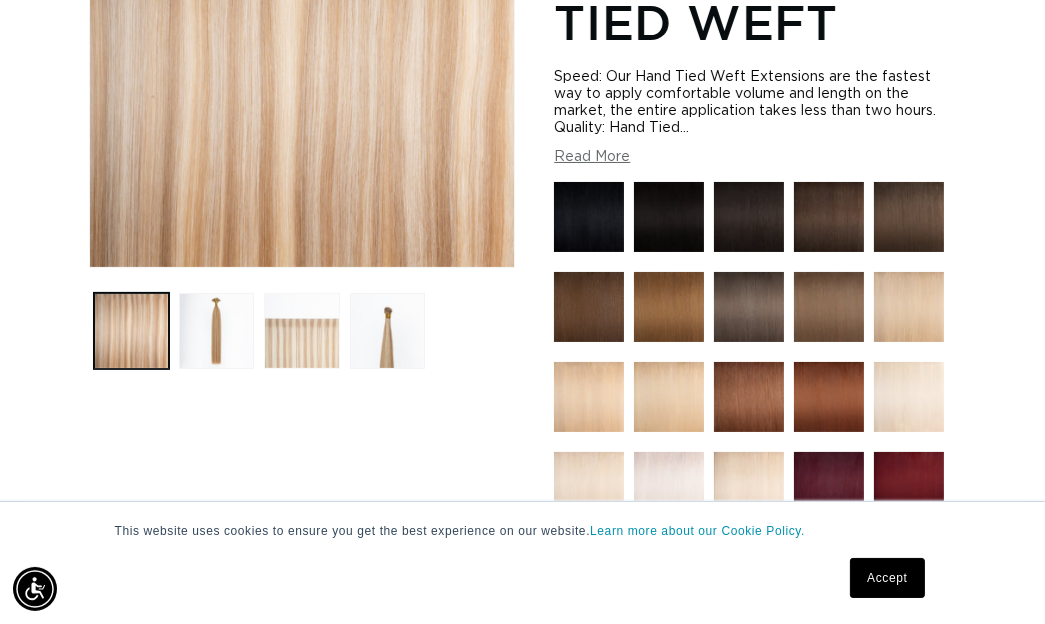 click at bounding box center [301, 330] 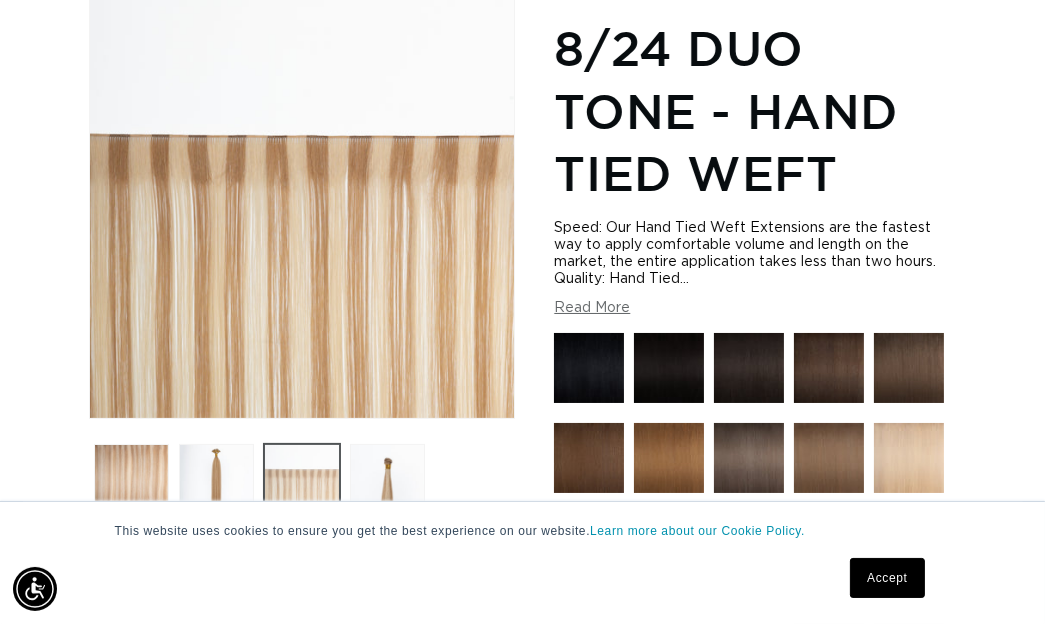 scroll, scrollTop: 306, scrollLeft: 0, axis: vertical 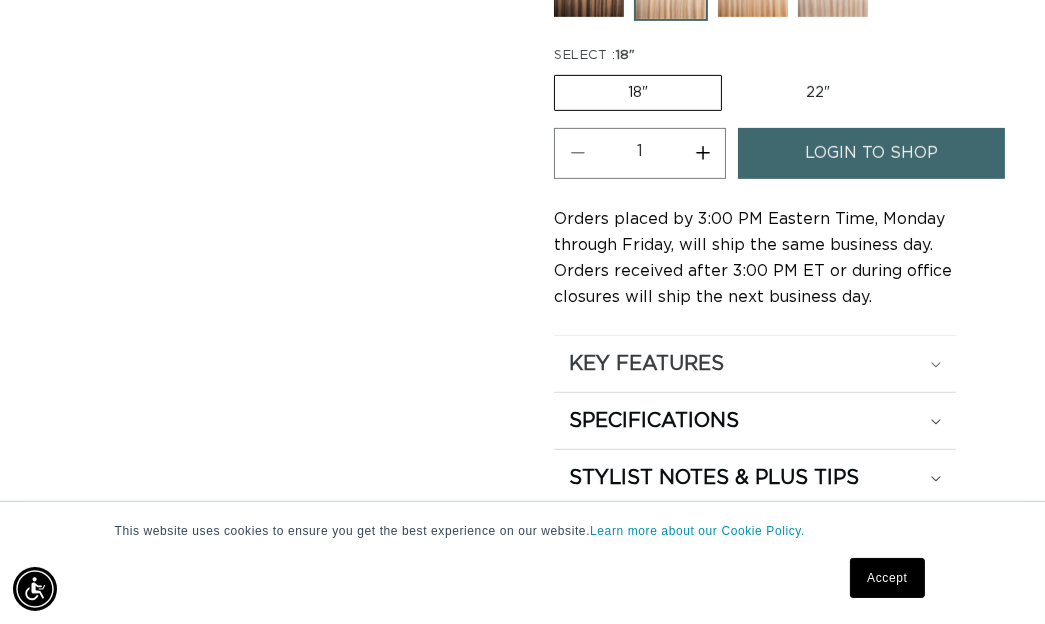click on "KEY FEATURES" at bounding box center (755, 364) 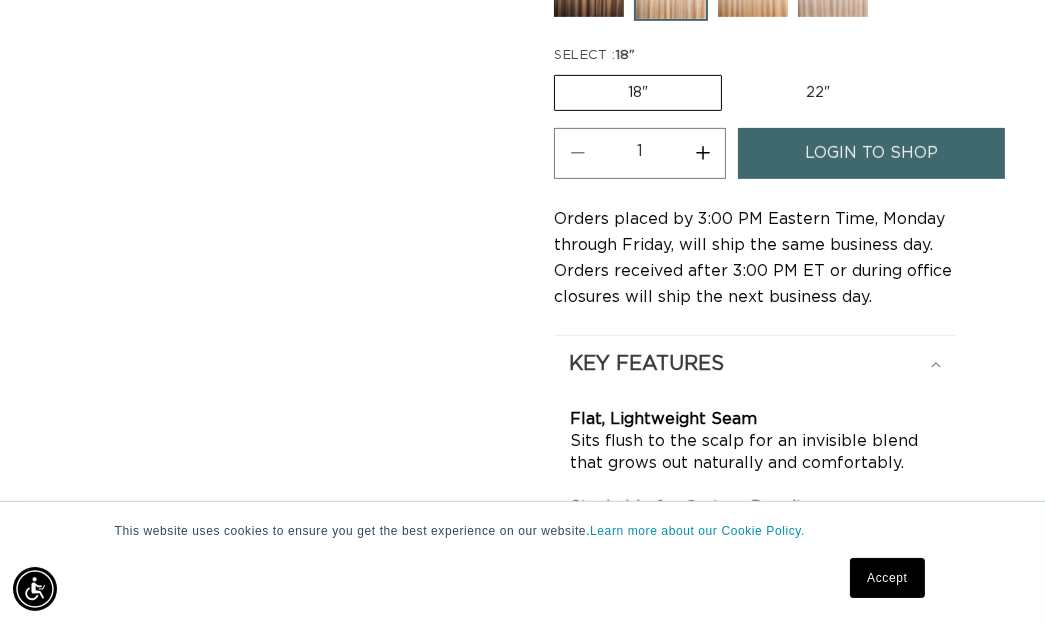 scroll, scrollTop: 0, scrollLeft: 0, axis: both 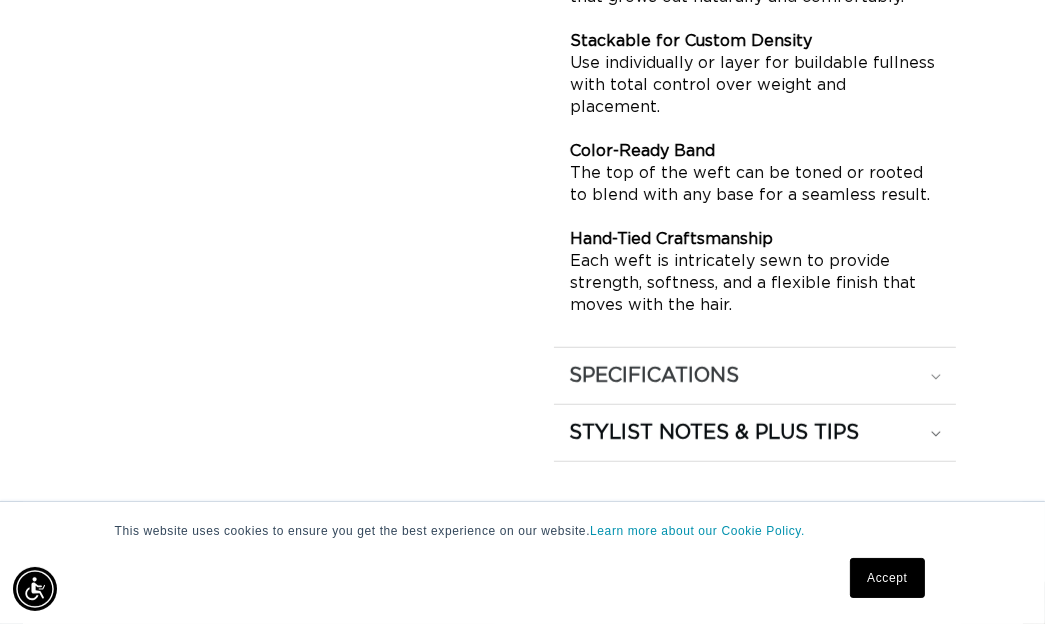 click on "SPECIFICATIONS" at bounding box center (755, -102) 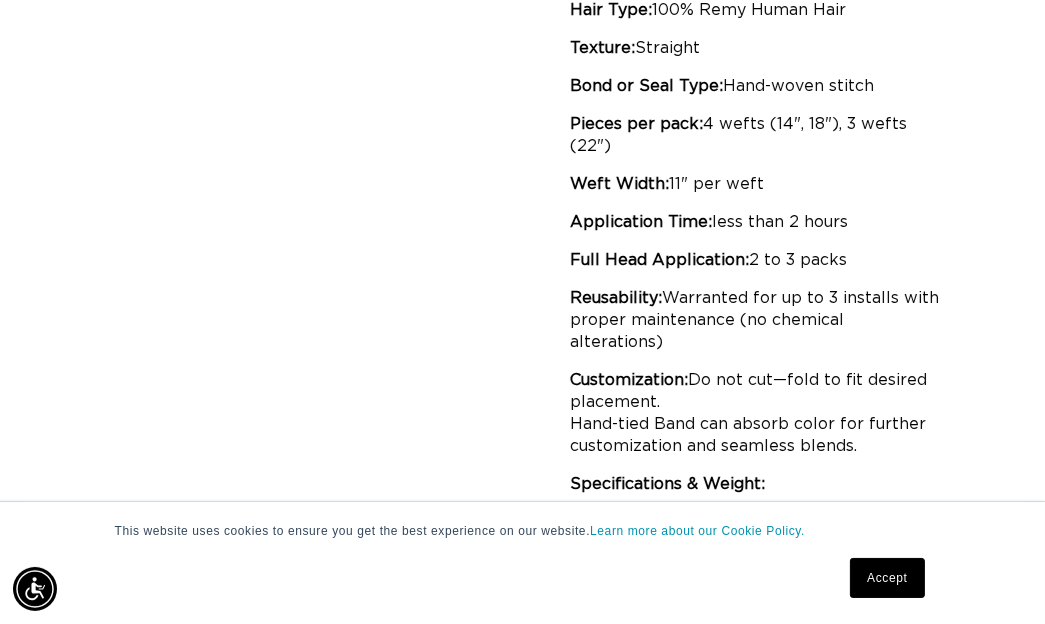 scroll, scrollTop: 0, scrollLeft: 1806, axis: horizontal 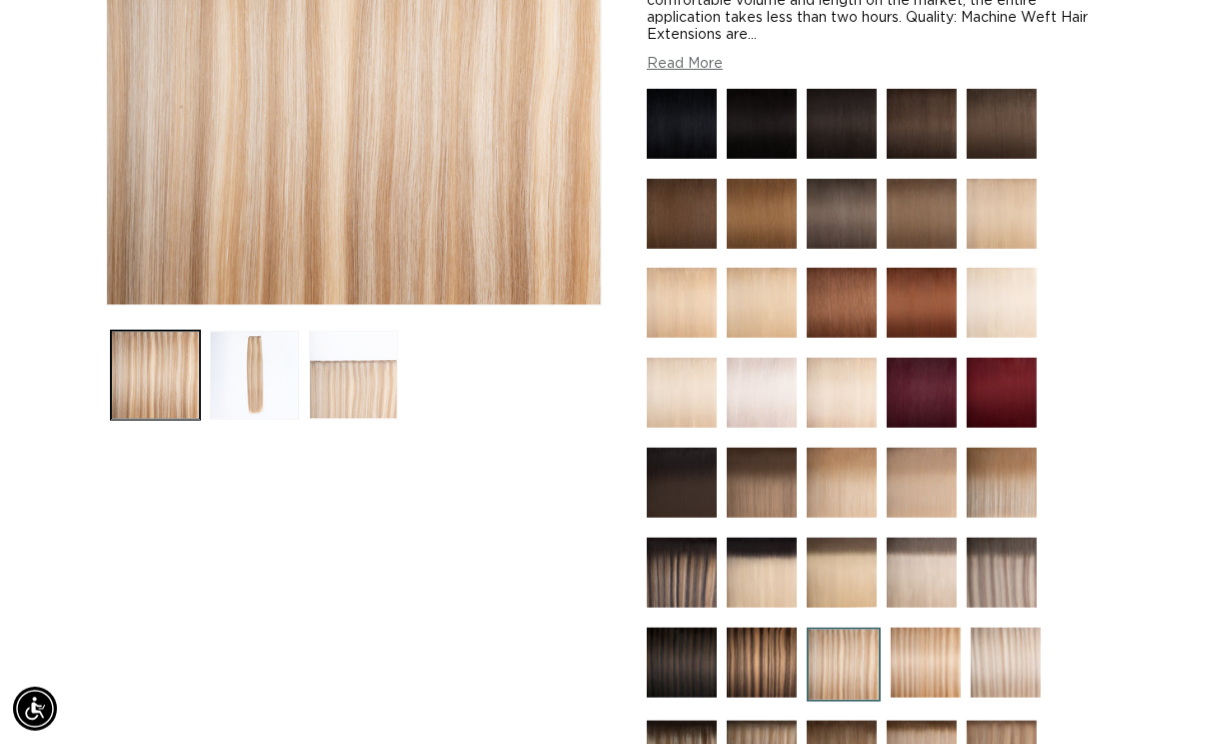 click at bounding box center [353, 375] 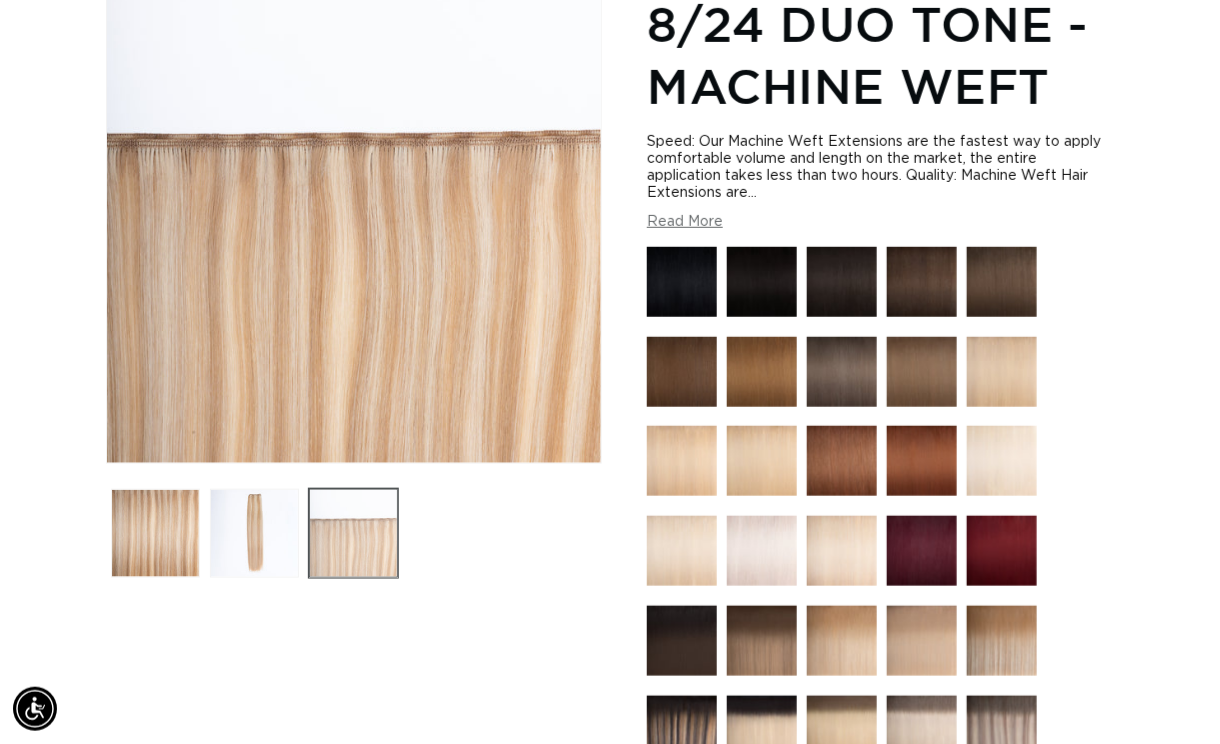 scroll, scrollTop: 275, scrollLeft: 0, axis: vertical 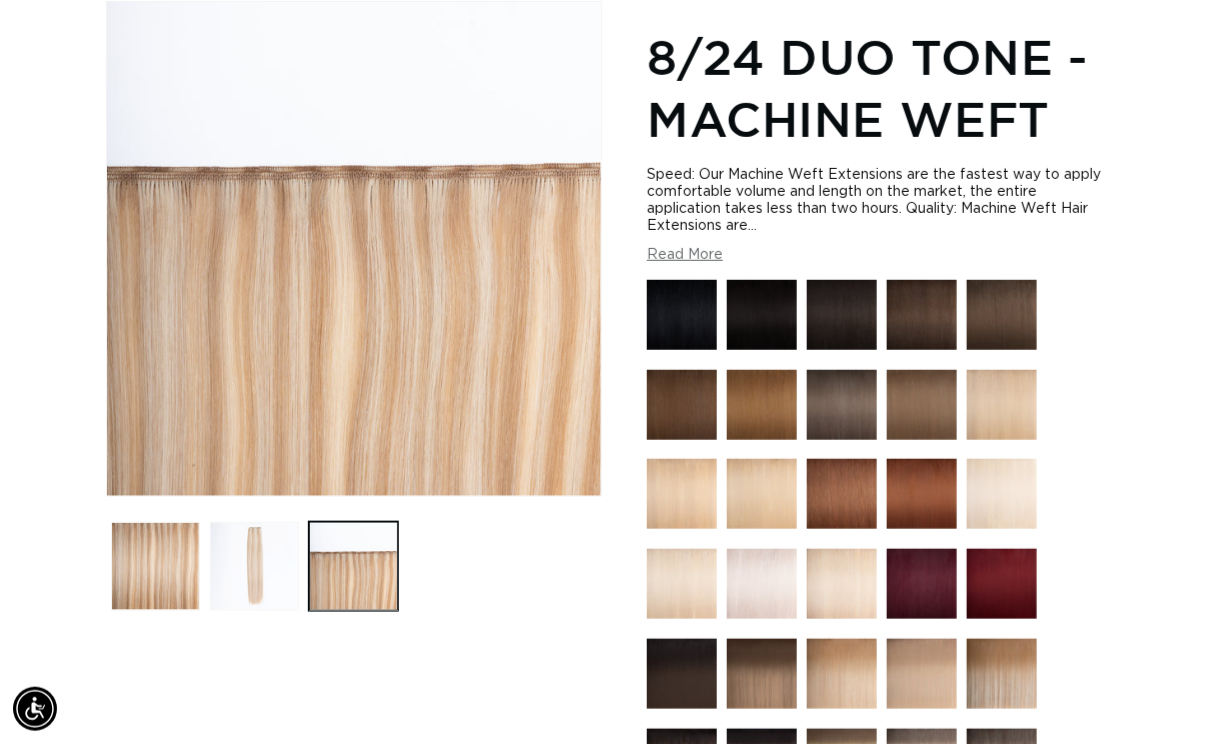 click at bounding box center (254, 566) 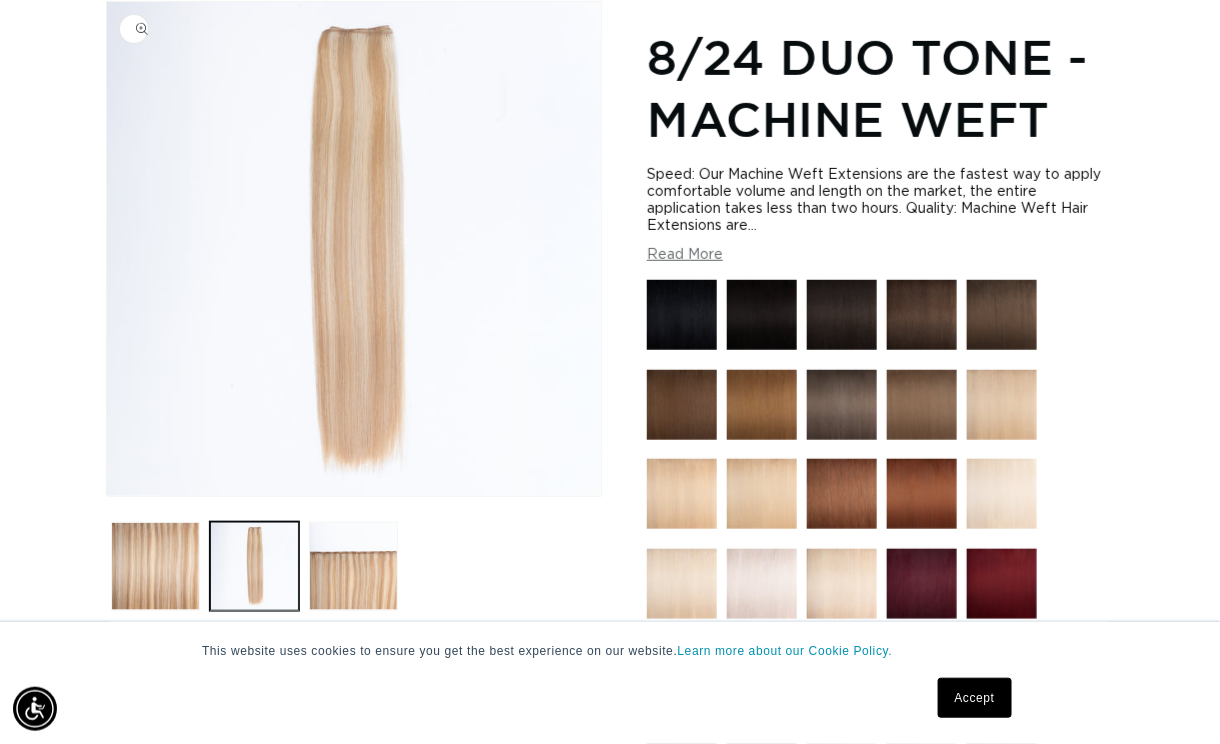 scroll, scrollTop: 0, scrollLeft: 1078, axis: horizontal 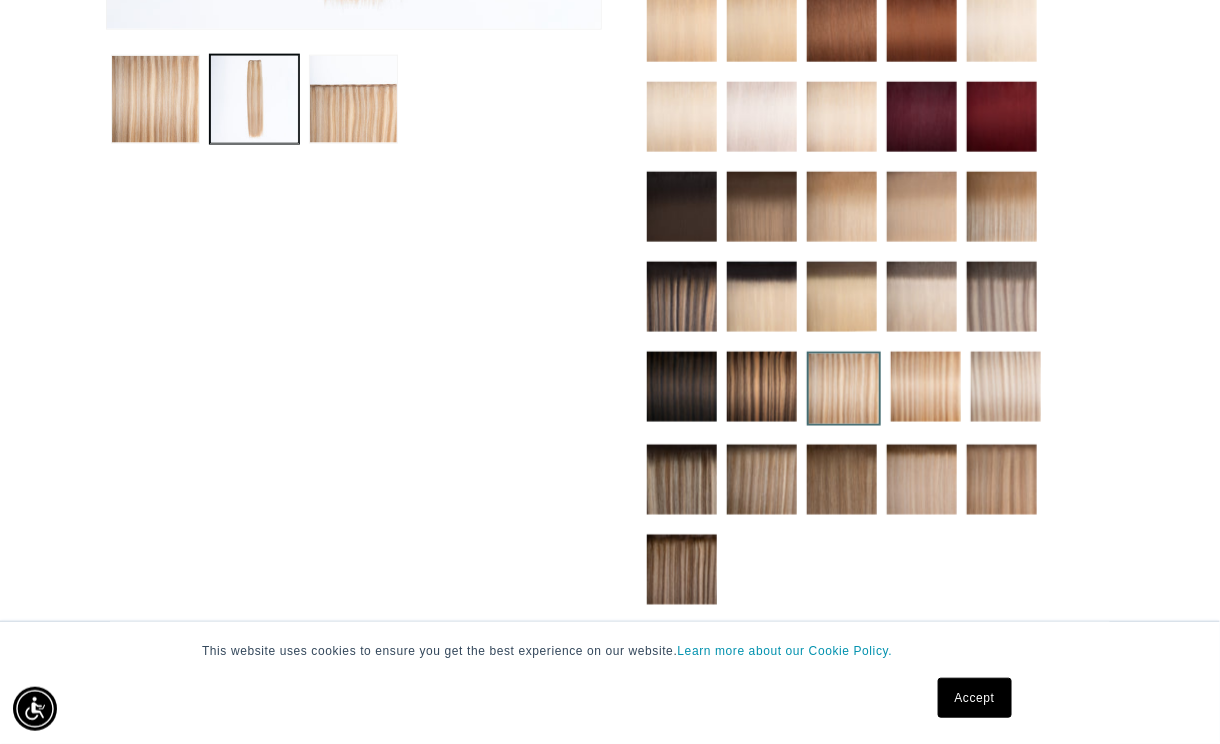 click at bounding box center [762, 480] 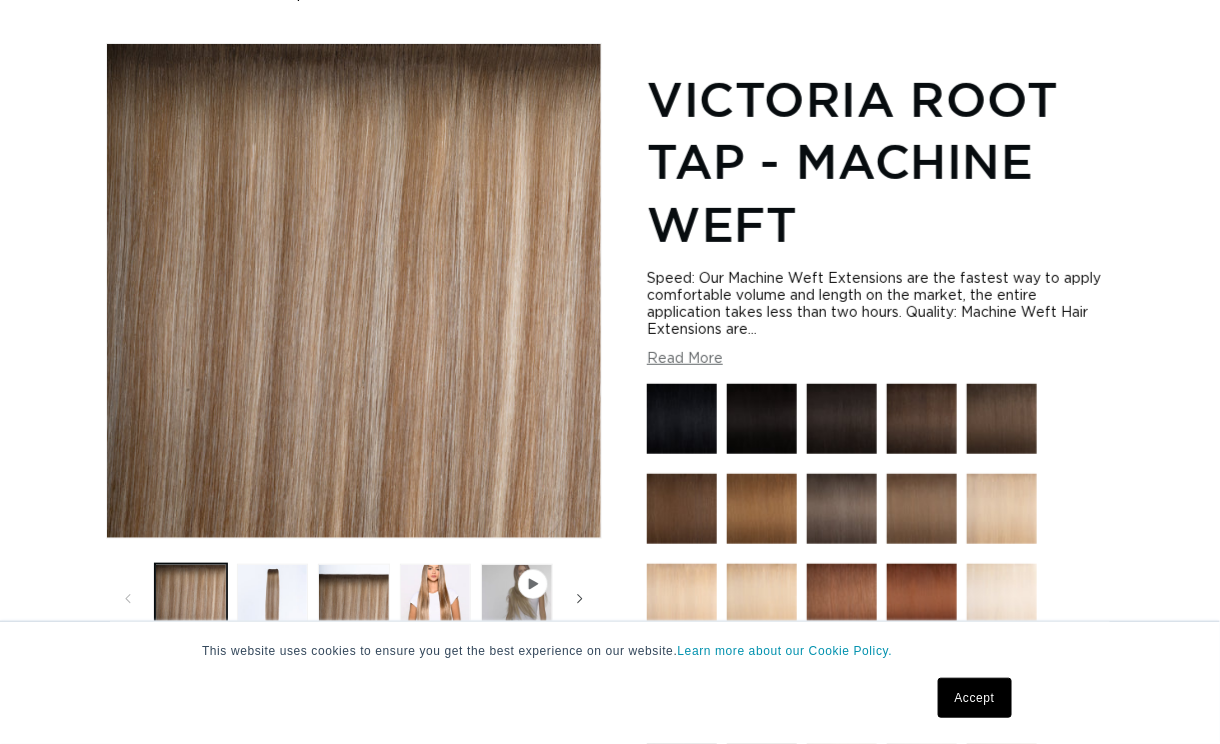scroll, scrollTop: 233, scrollLeft: 0, axis: vertical 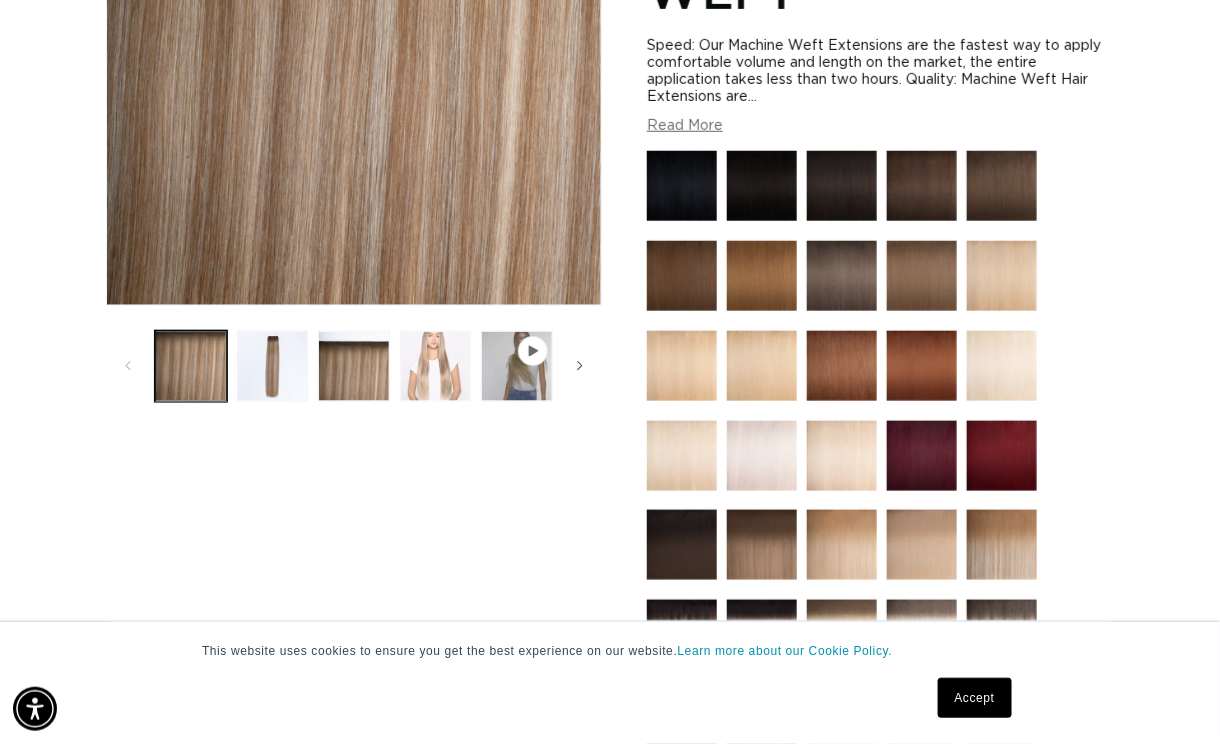click at bounding box center (436, 367) 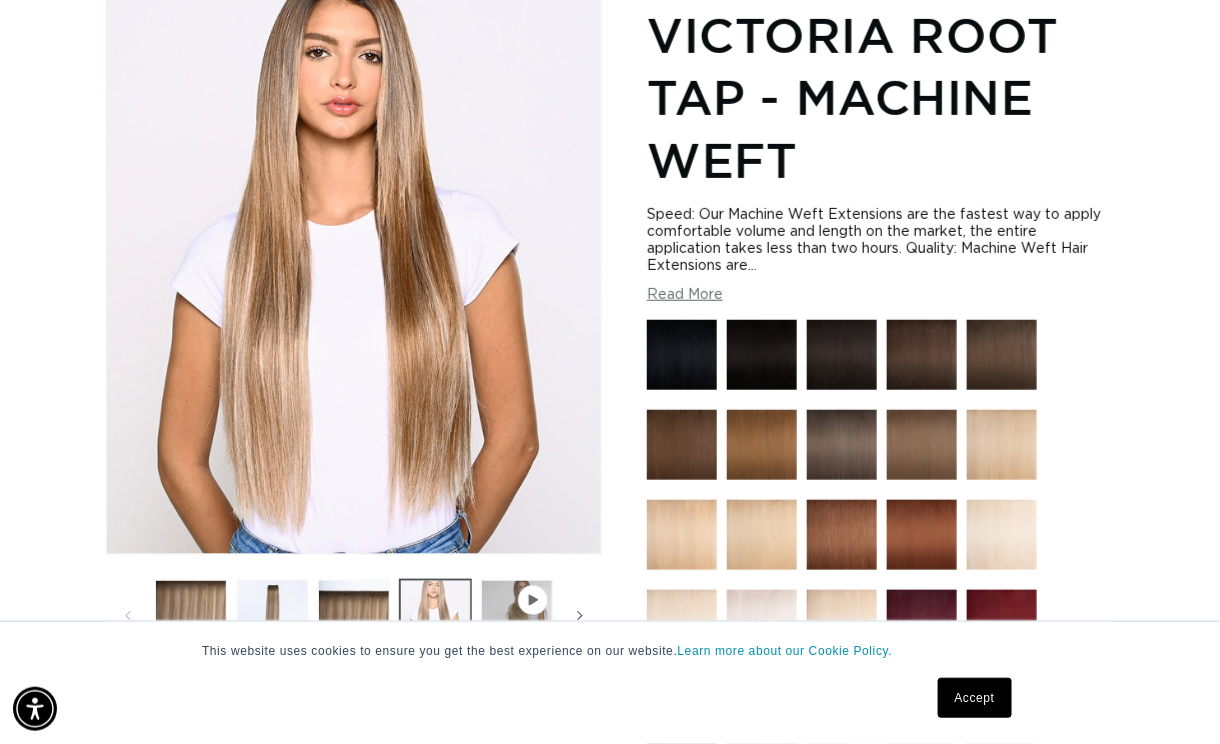 scroll, scrollTop: 275, scrollLeft: 0, axis: vertical 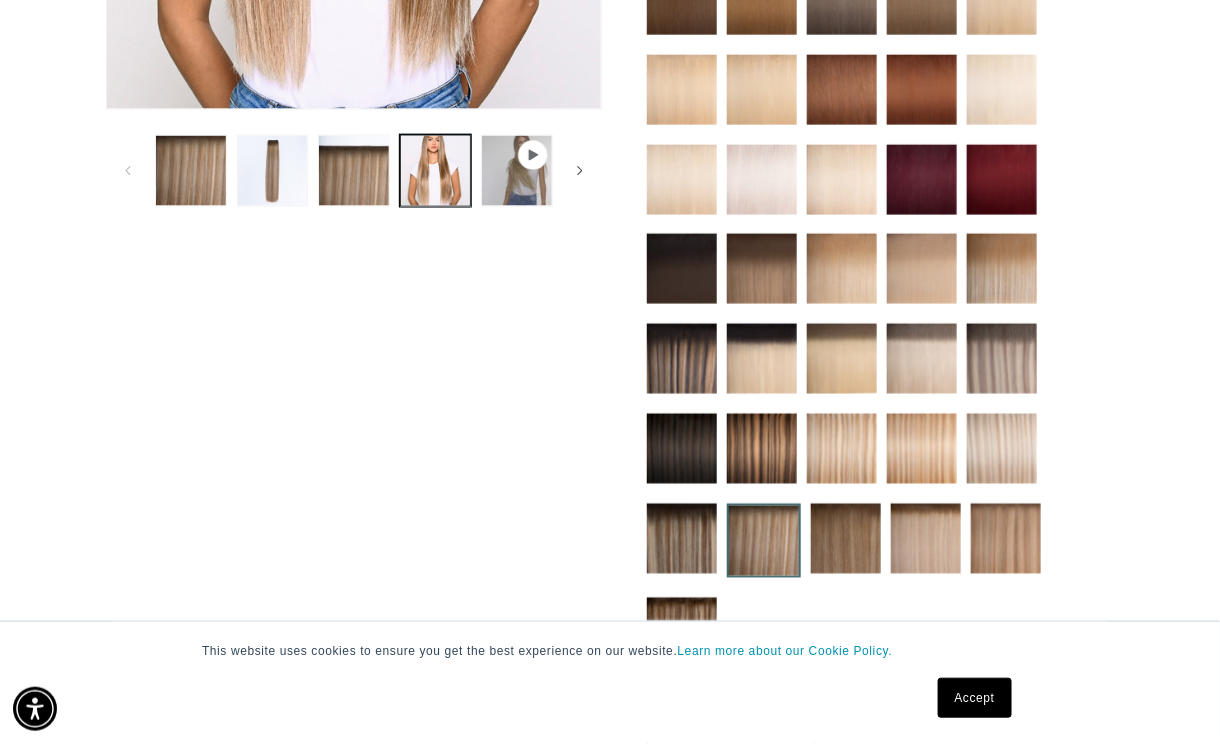 click at bounding box center (842, 449) 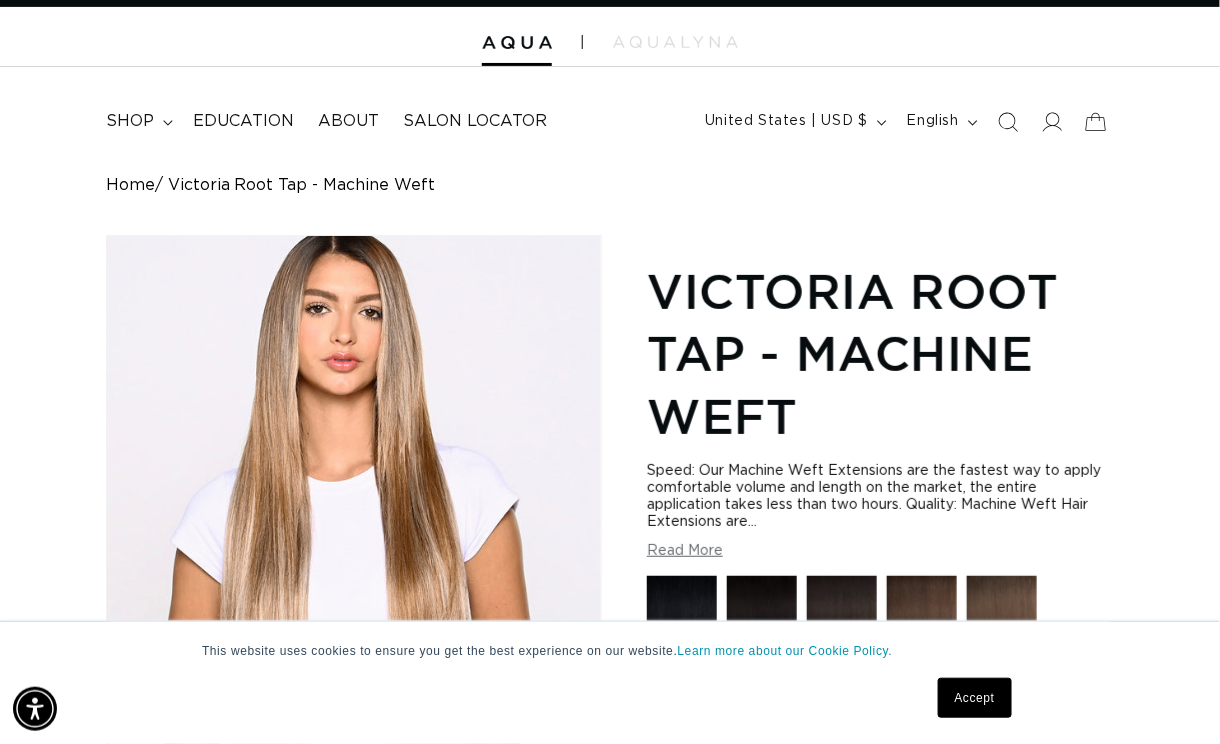 scroll, scrollTop: 0, scrollLeft: 0, axis: both 